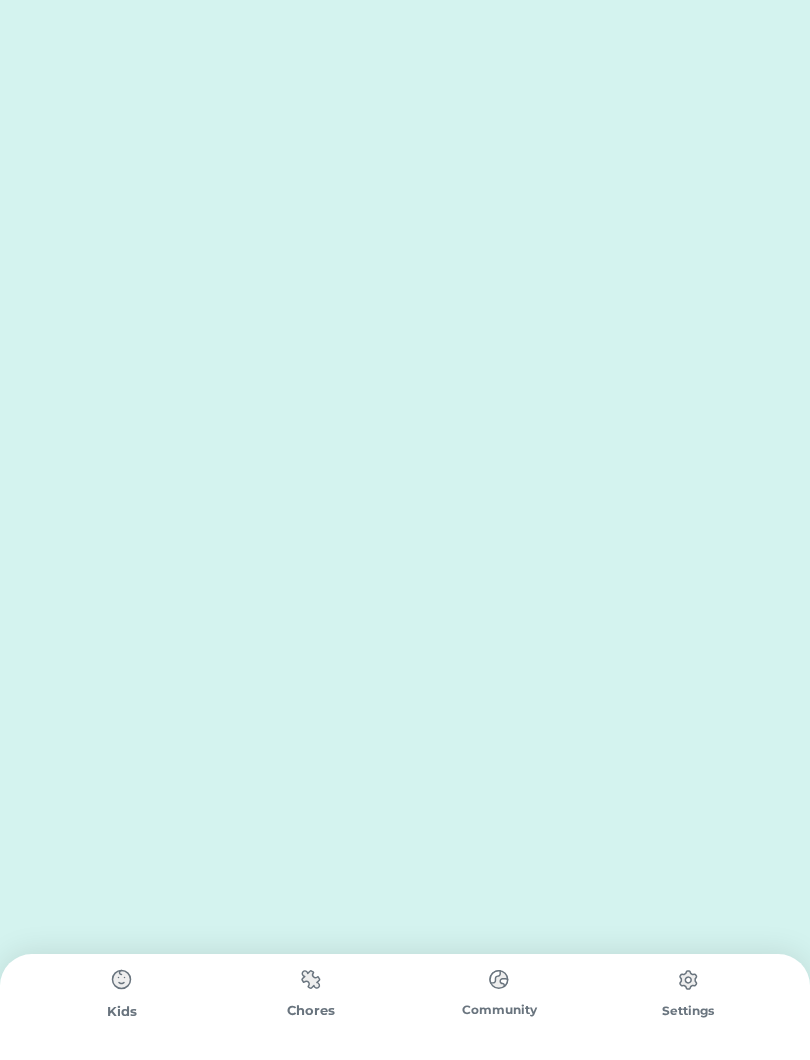 scroll, scrollTop: 0, scrollLeft: 0, axis: both 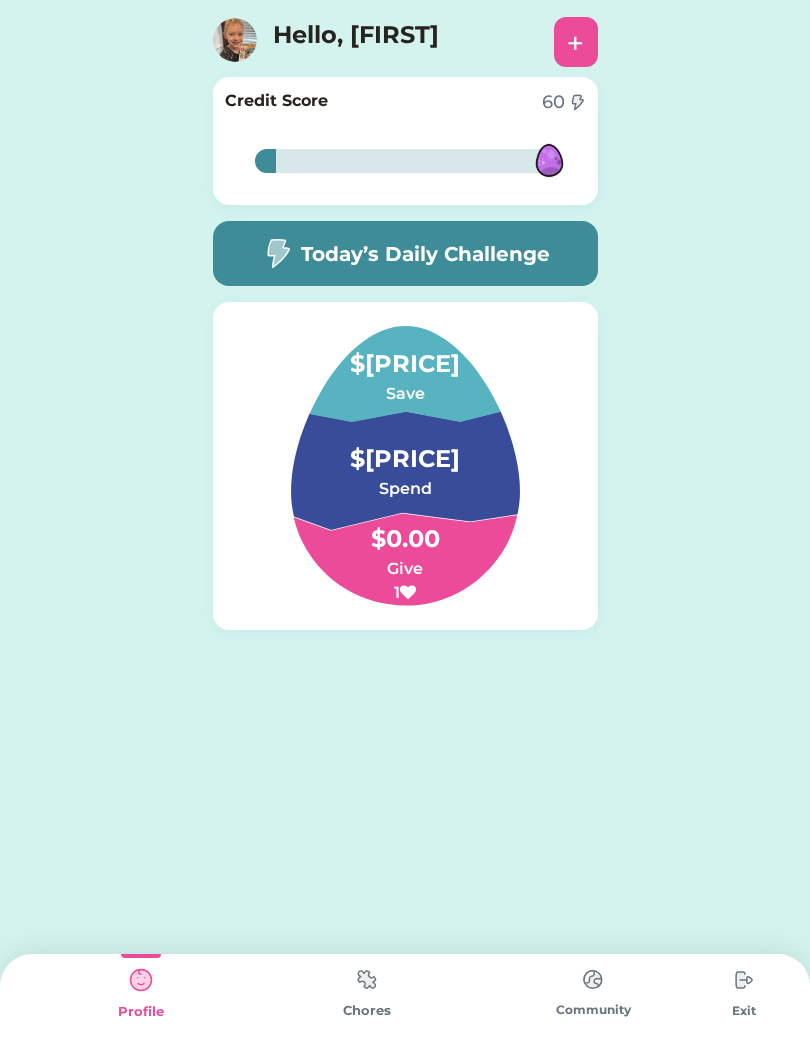 click on "Today’s Daily Challenge" at bounding box center (405, 253) 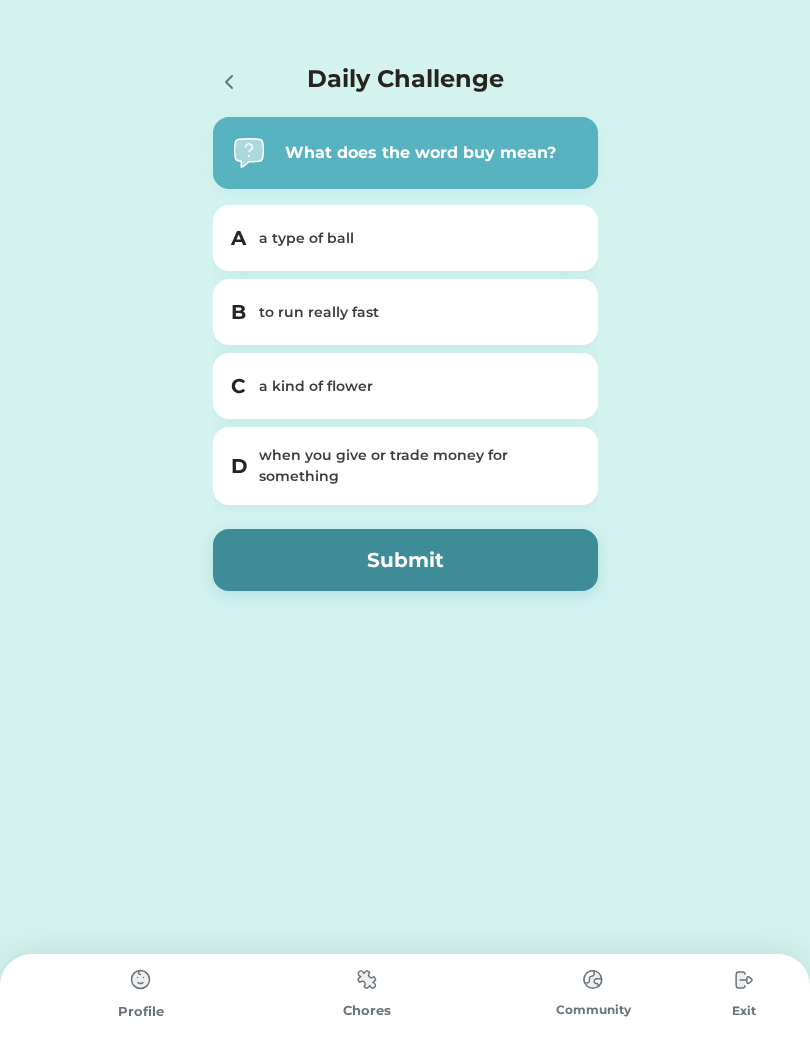 click on "when you give or trade money for something" at bounding box center (417, 466) 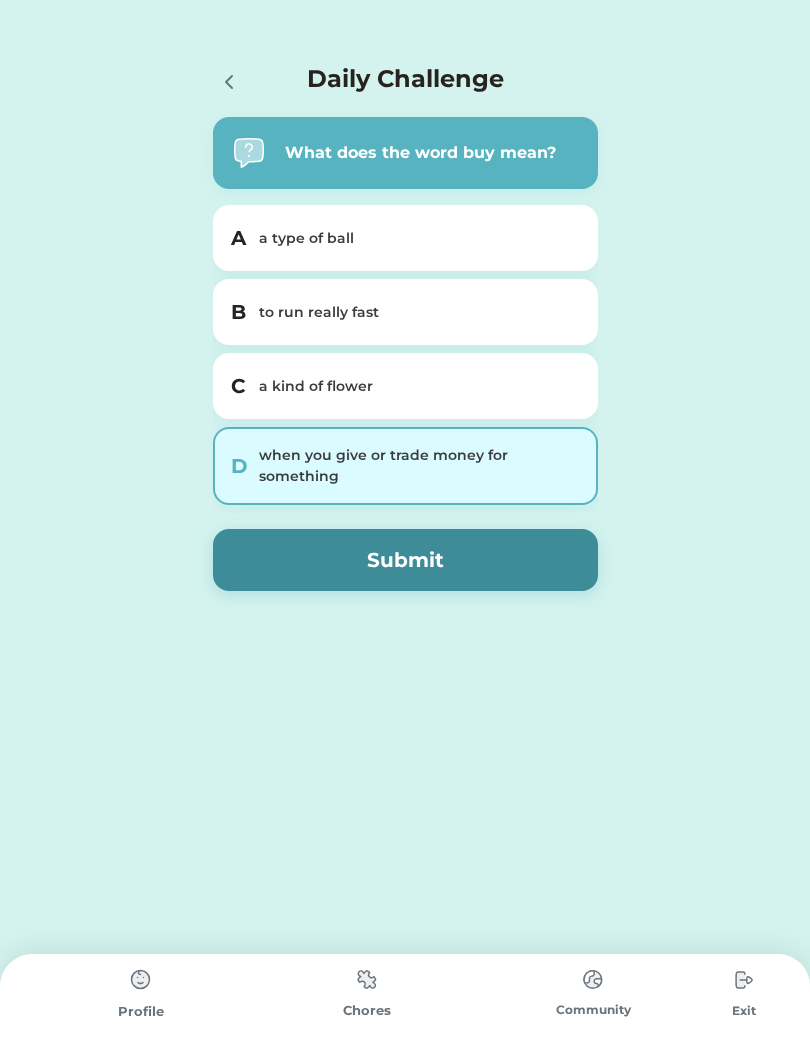 click on "Submit" at bounding box center [405, 560] 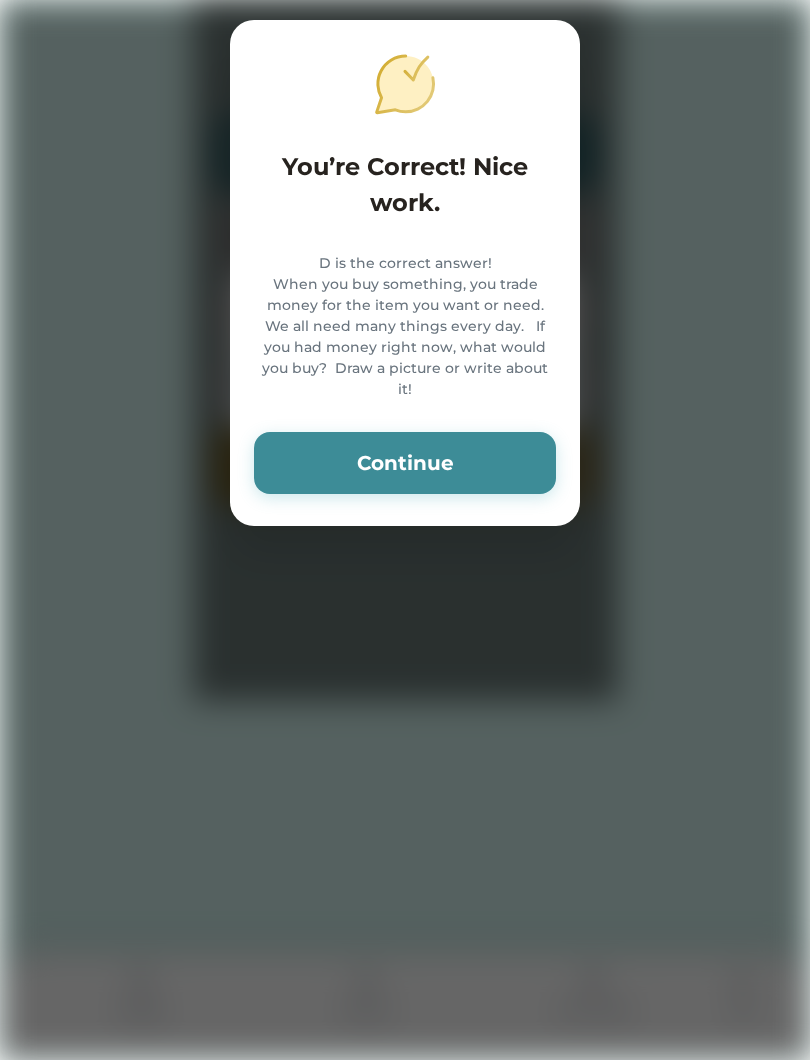 click on "Continue" at bounding box center (405, 463) 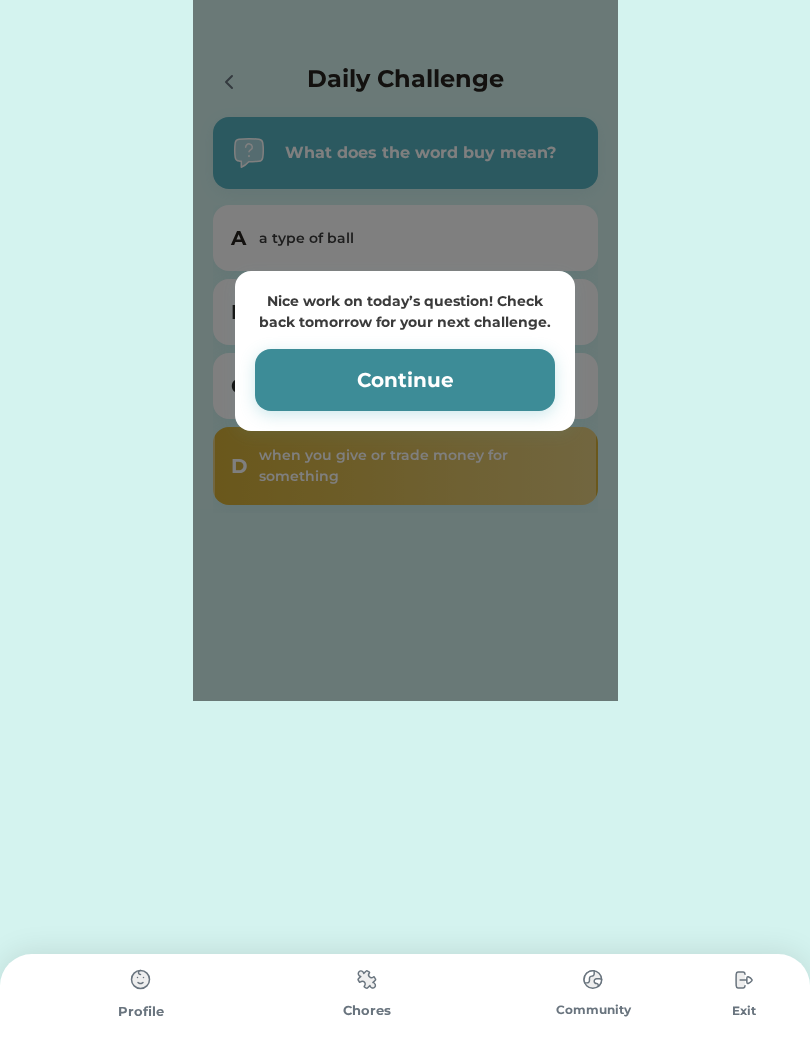 click on "Continue" at bounding box center (405, 380) 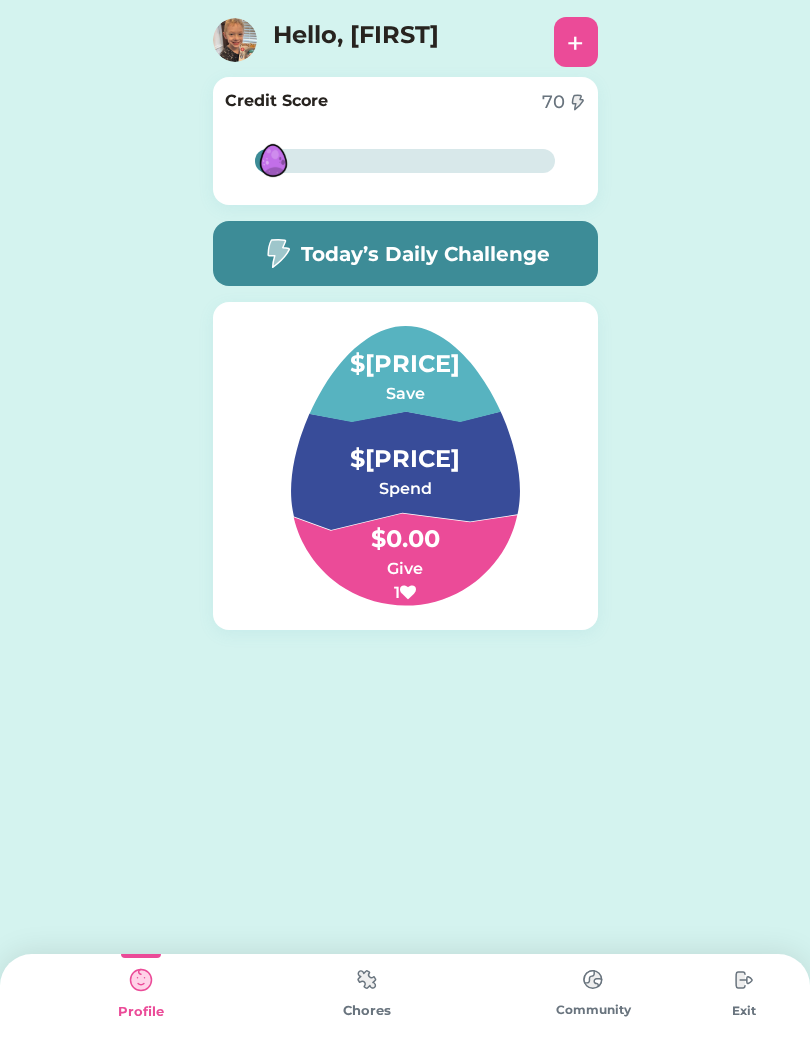click at bounding box center [273, 160] 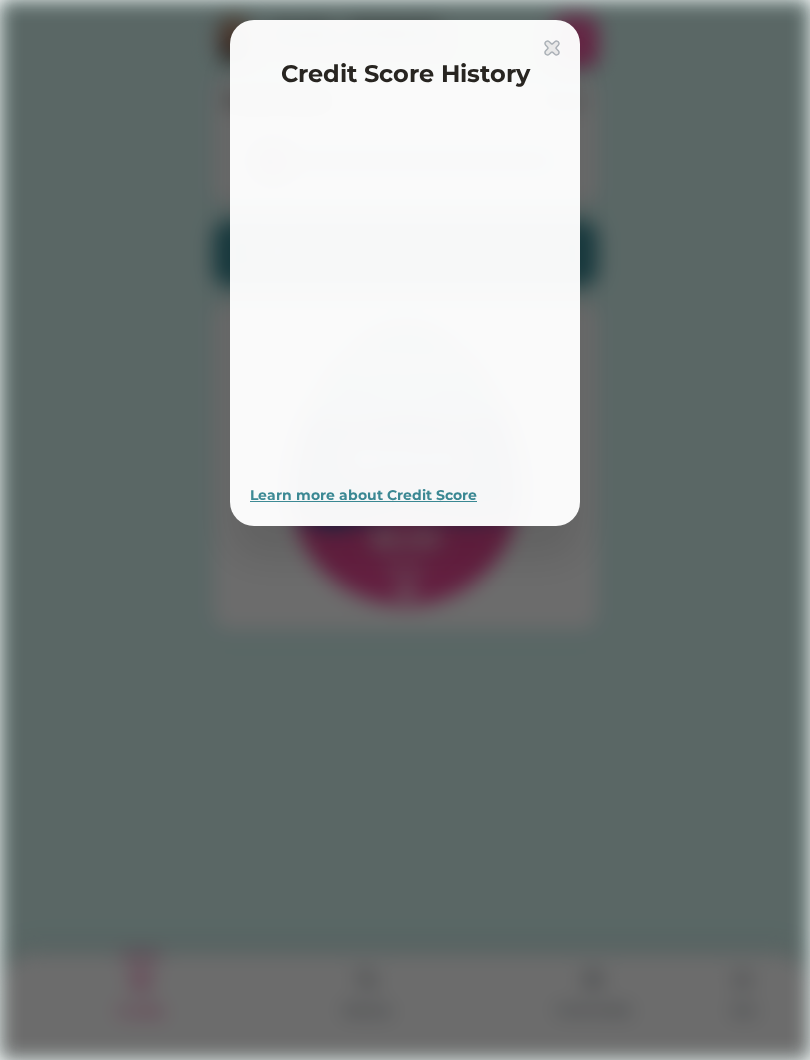 click at bounding box center (405, 293) 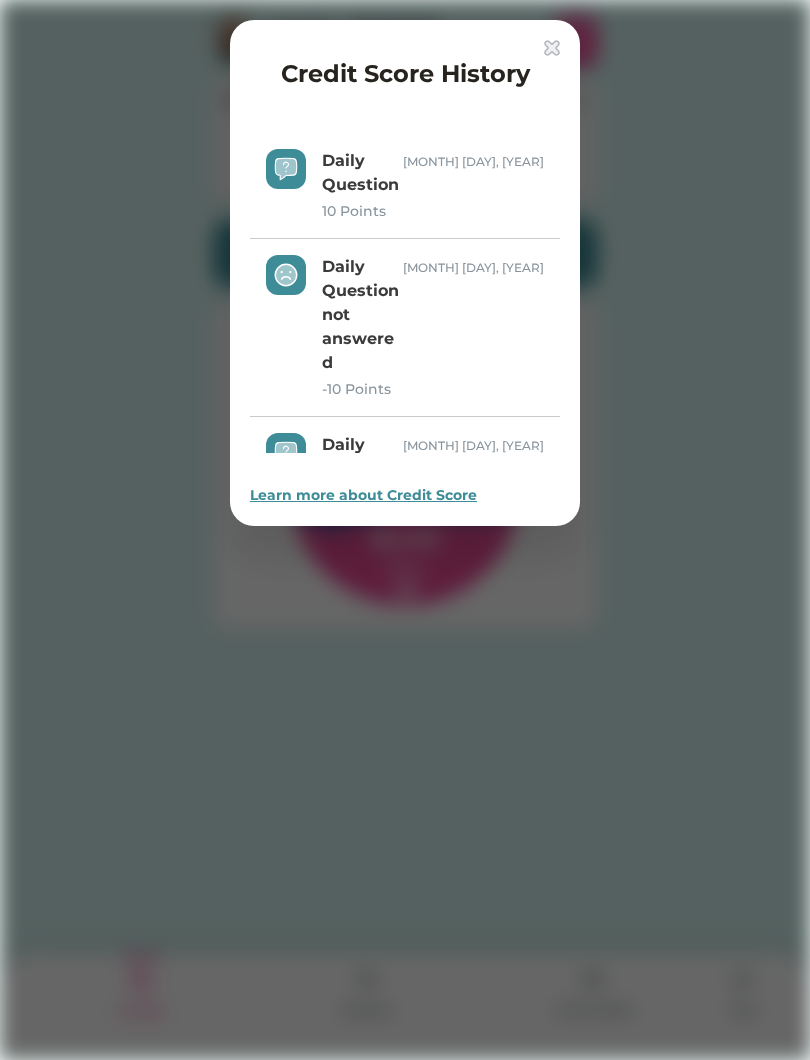 click at bounding box center [552, 48] 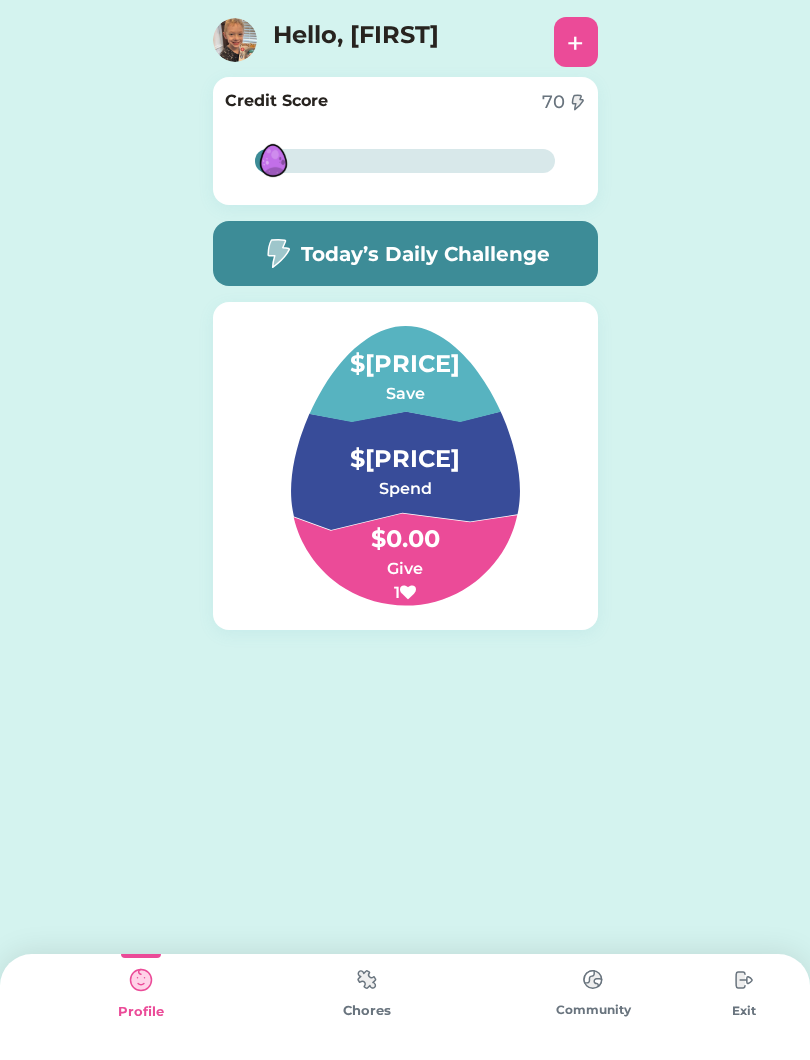 click on "Today’s Daily Challenge" at bounding box center (405, 253) 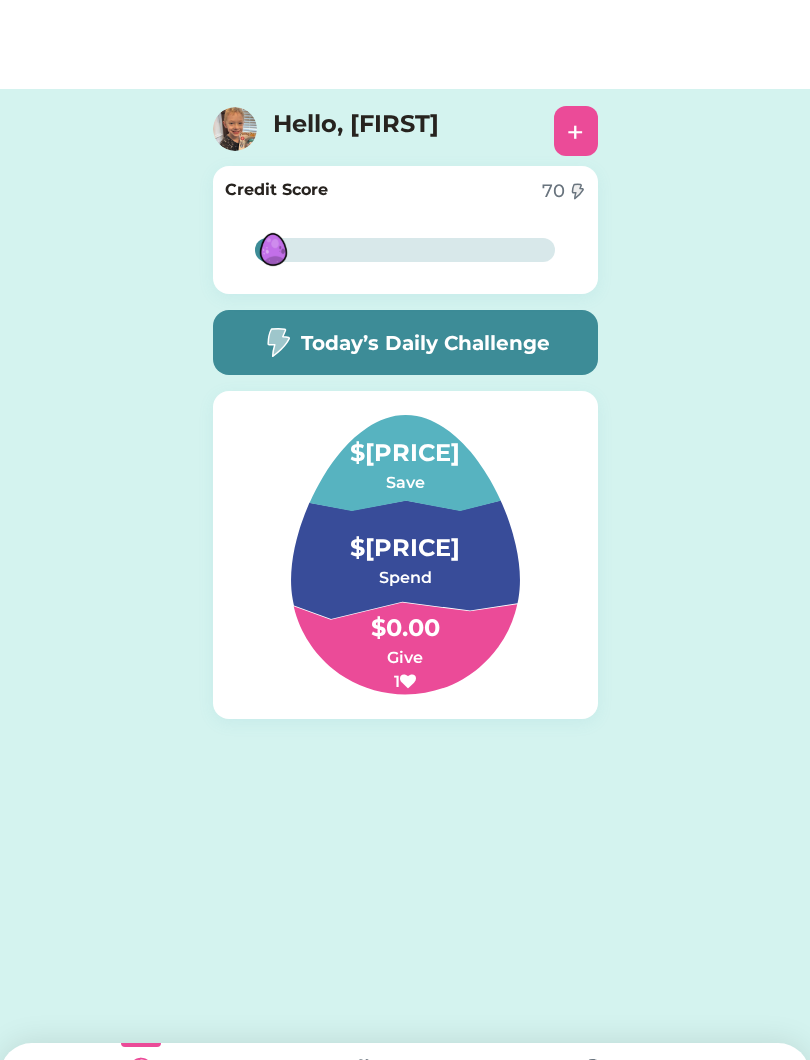 click on "Nice work on today’s question! Check back tomorrow for your next challenge. Continue" 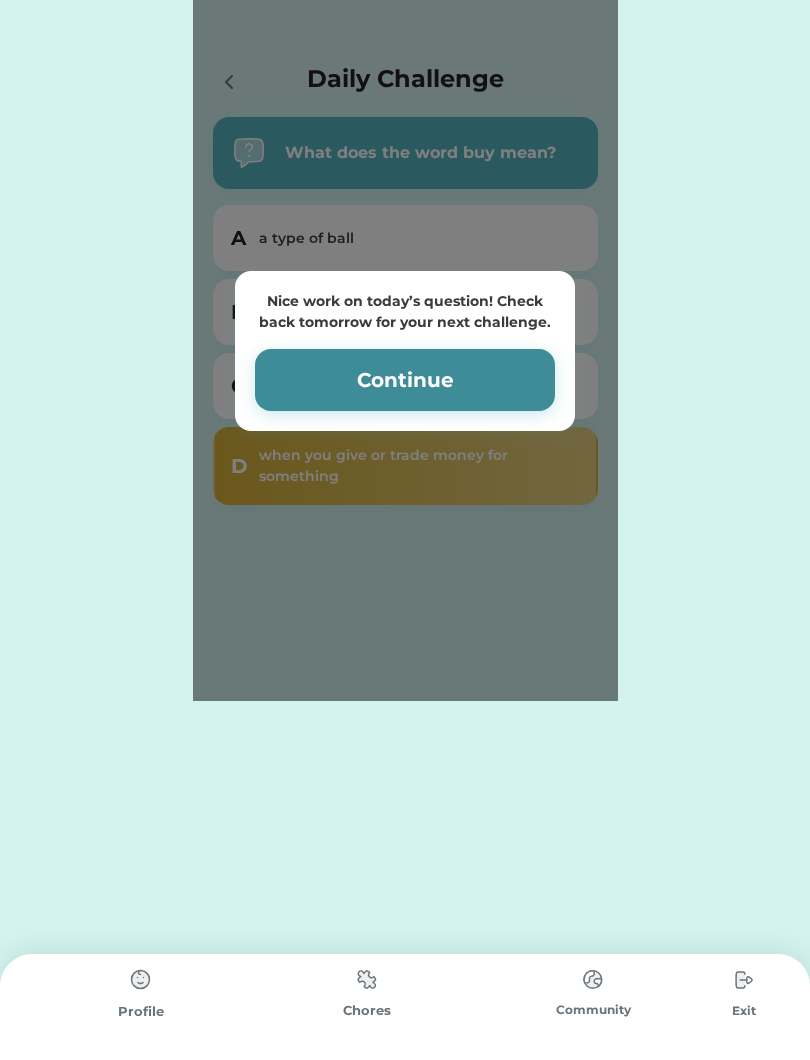 click on "Continue" at bounding box center (405, 380) 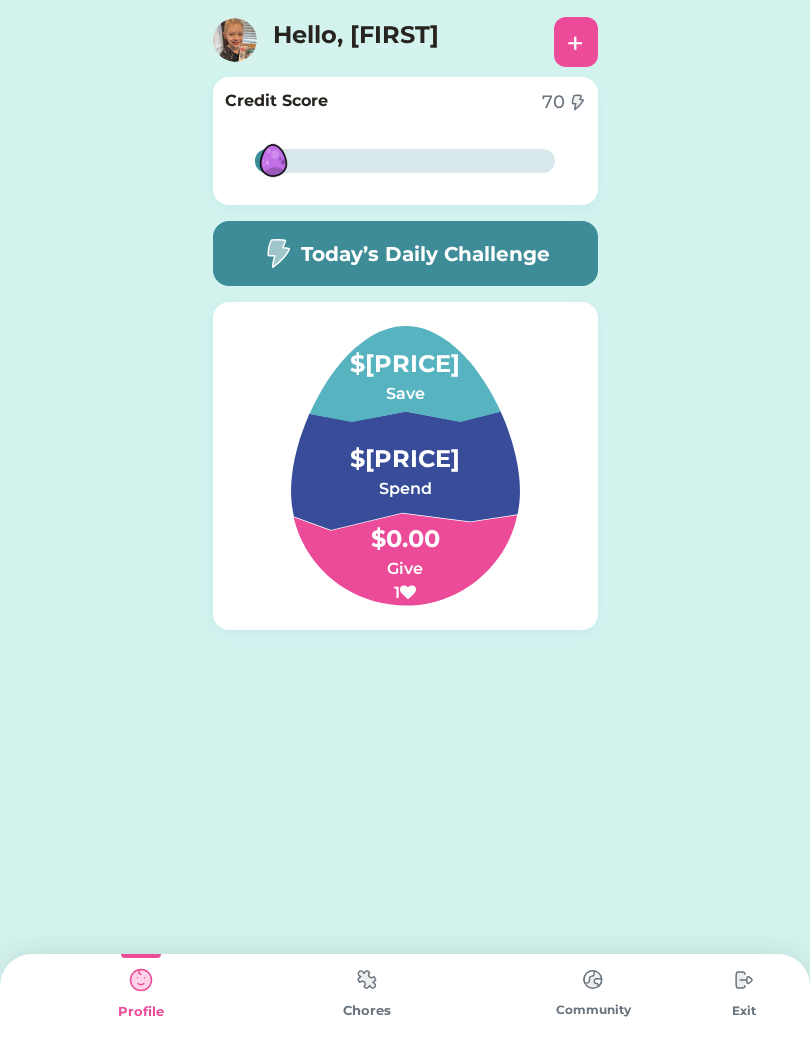 click on "Today’s Daily Challenge" at bounding box center [405, 253] 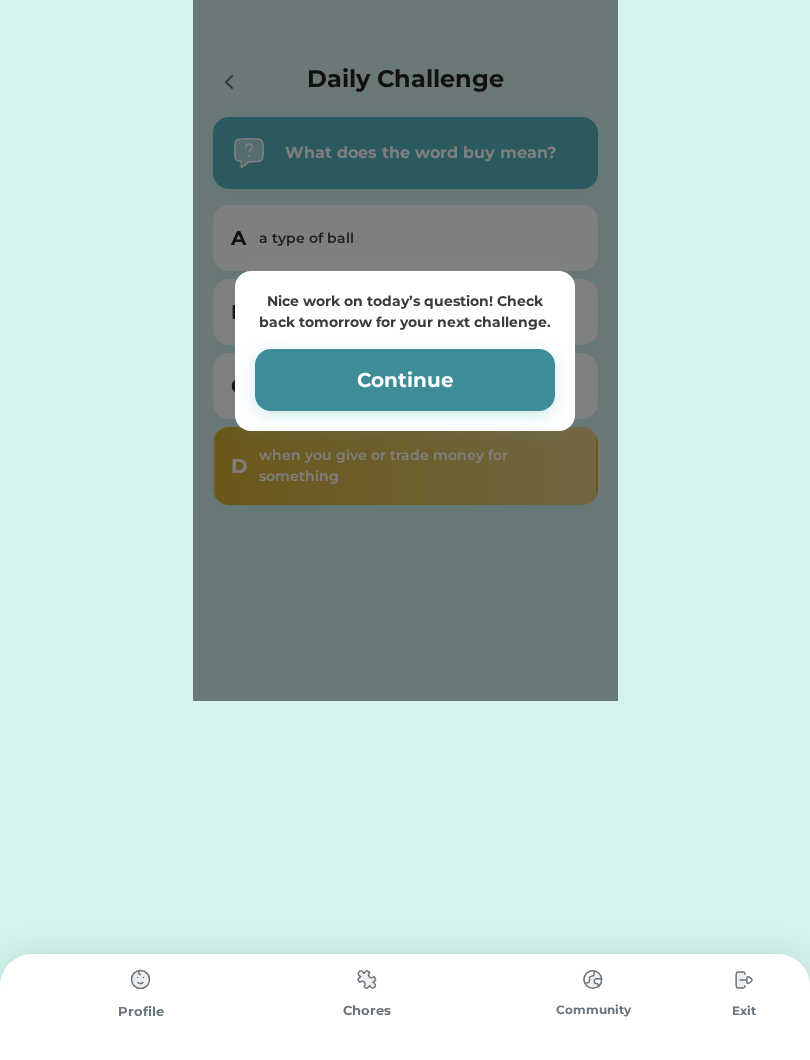 click on "Continue" at bounding box center [405, 380] 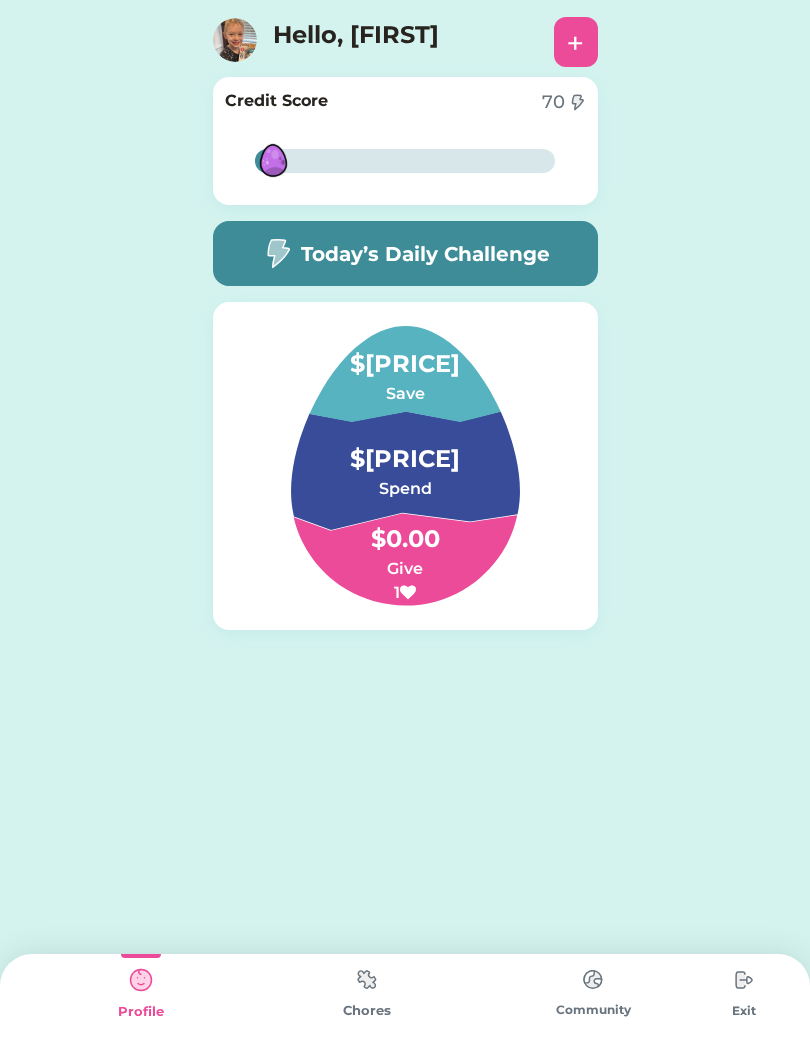 click on "Nice work on today’s question! Check back tomorrow for your next challenge. Continue
Daily Challenge QUESTION 4:
What does the word buy mean? A a type of ball B to run really fast C a kind of flower D  when you give or trade money for something Submit
8% 8% Credit Score 70 8% 8% Today’s Daily Challenge $[PRICE] Save $[PRICE] Spend $[PRICE] Give 1" at bounding box center (405, 530) 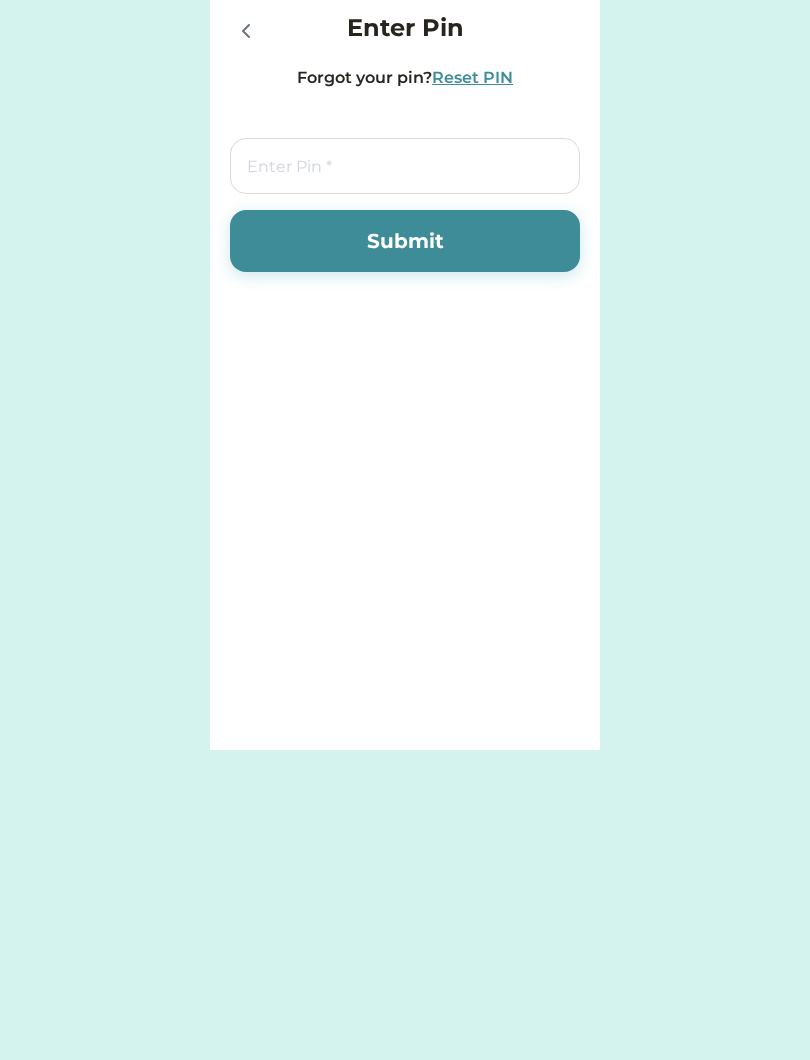 click on "Enter Pin Forgot your pin?  Reset PIN Submit" at bounding box center (405, 350) 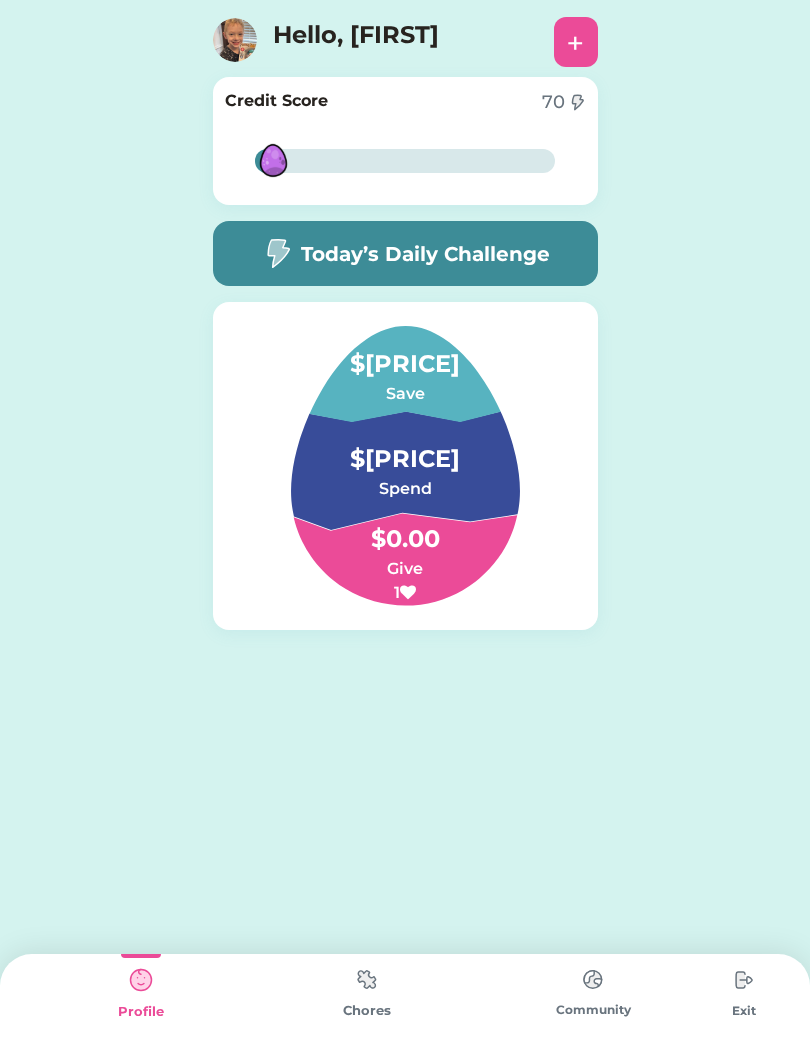 click on "Hello, [FIRST]" at bounding box center [373, 39] 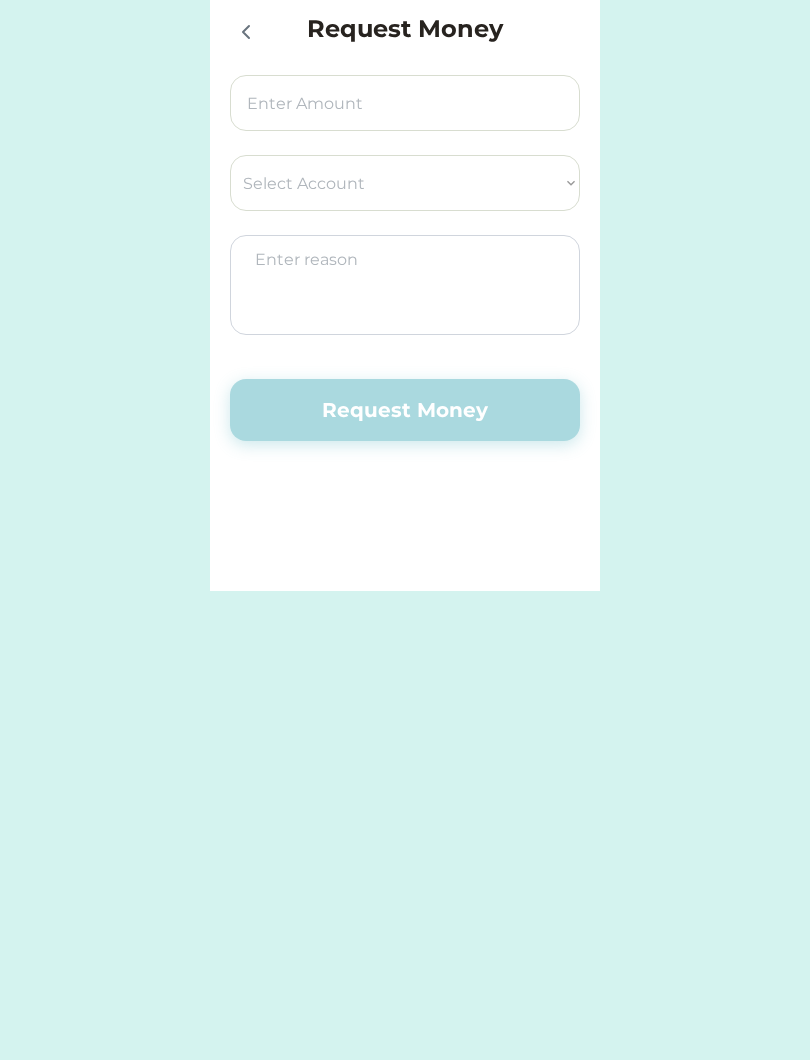 click at bounding box center [250, 31] 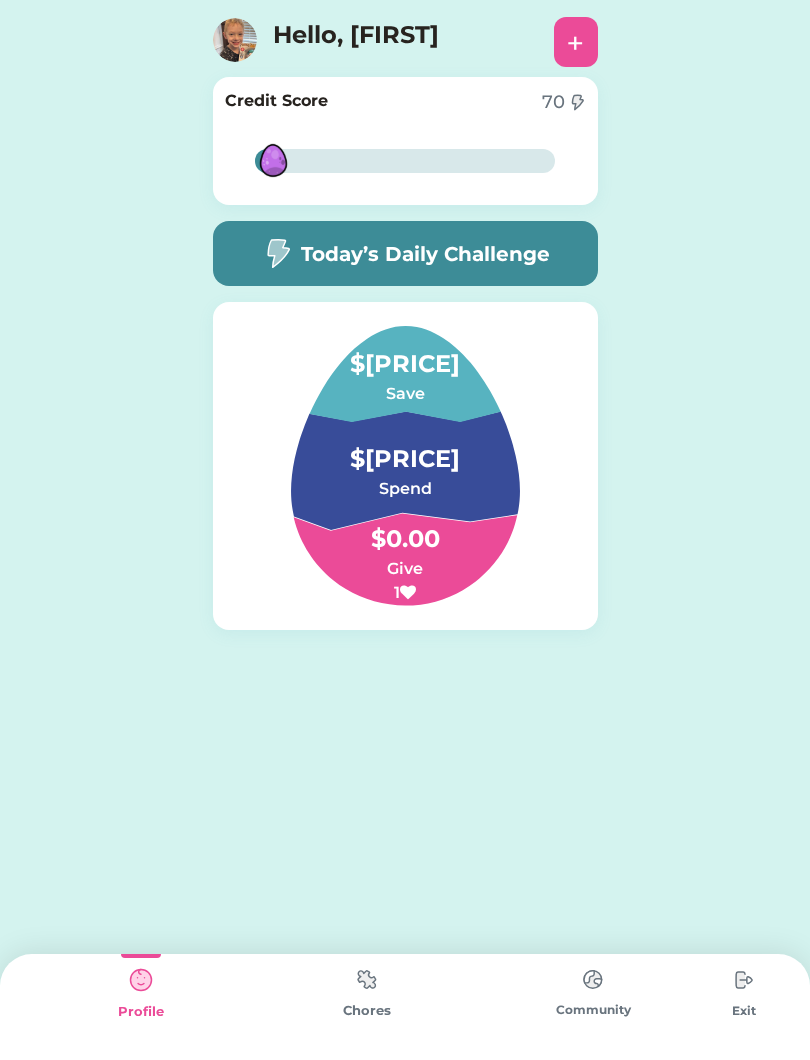 click 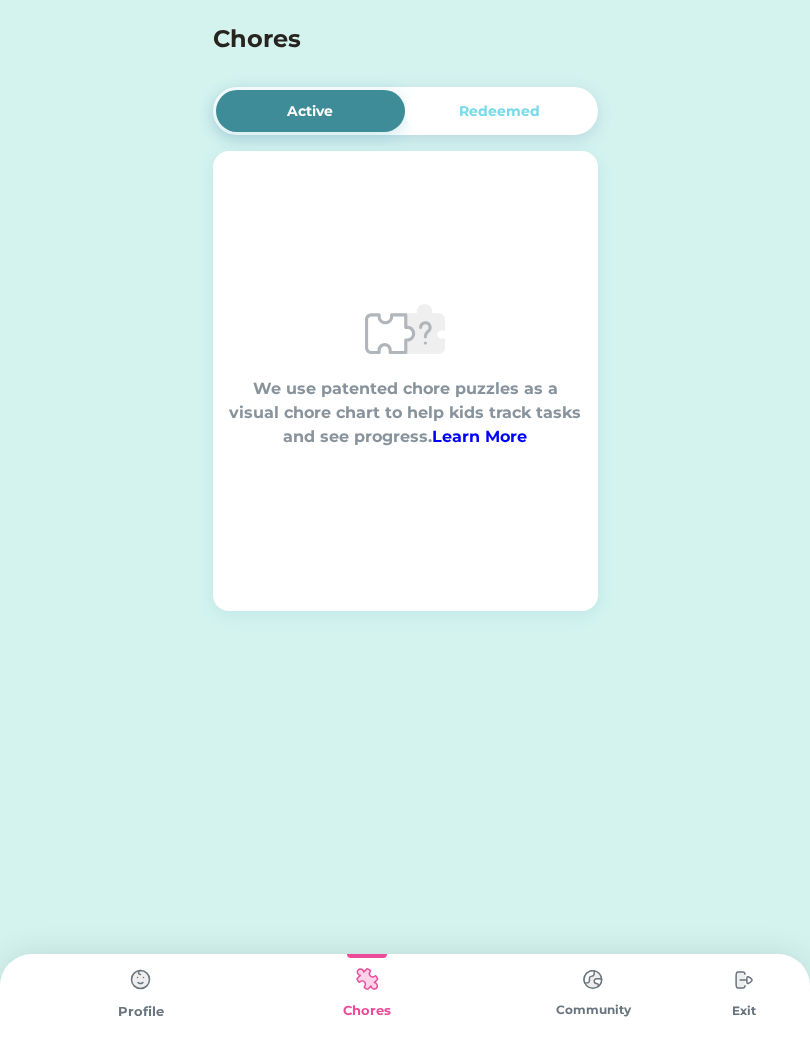click at bounding box center [593, 979] 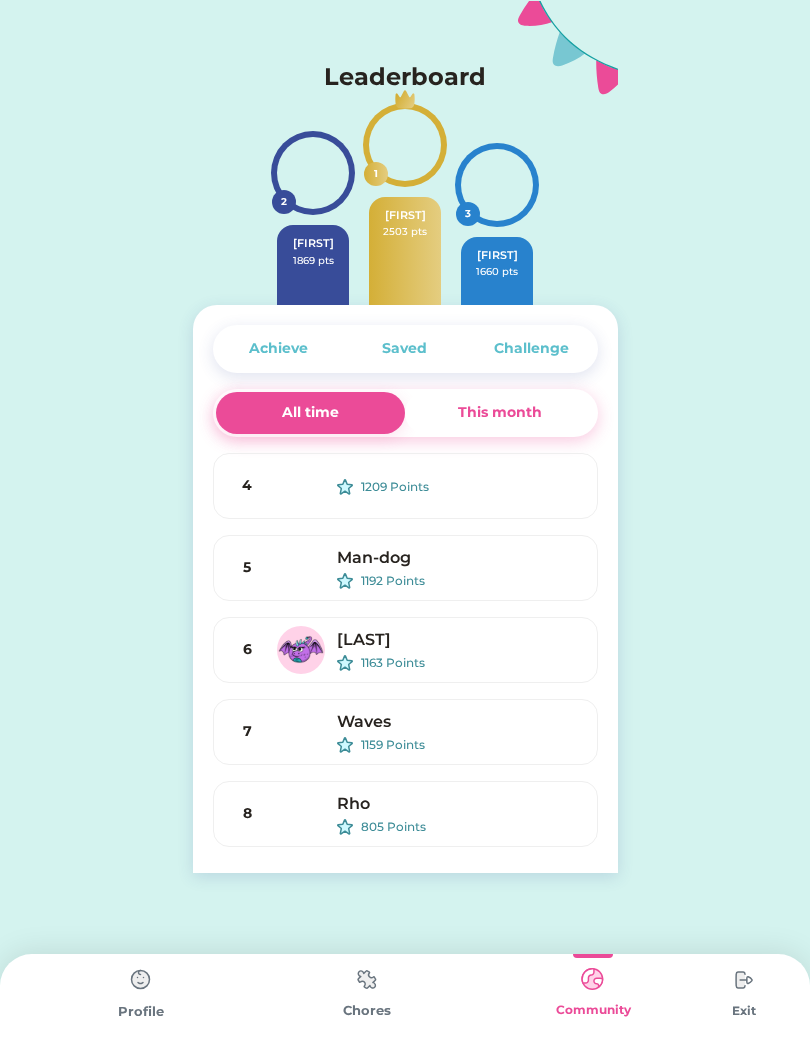 click on "Profile" at bounding box center [141, 1012] 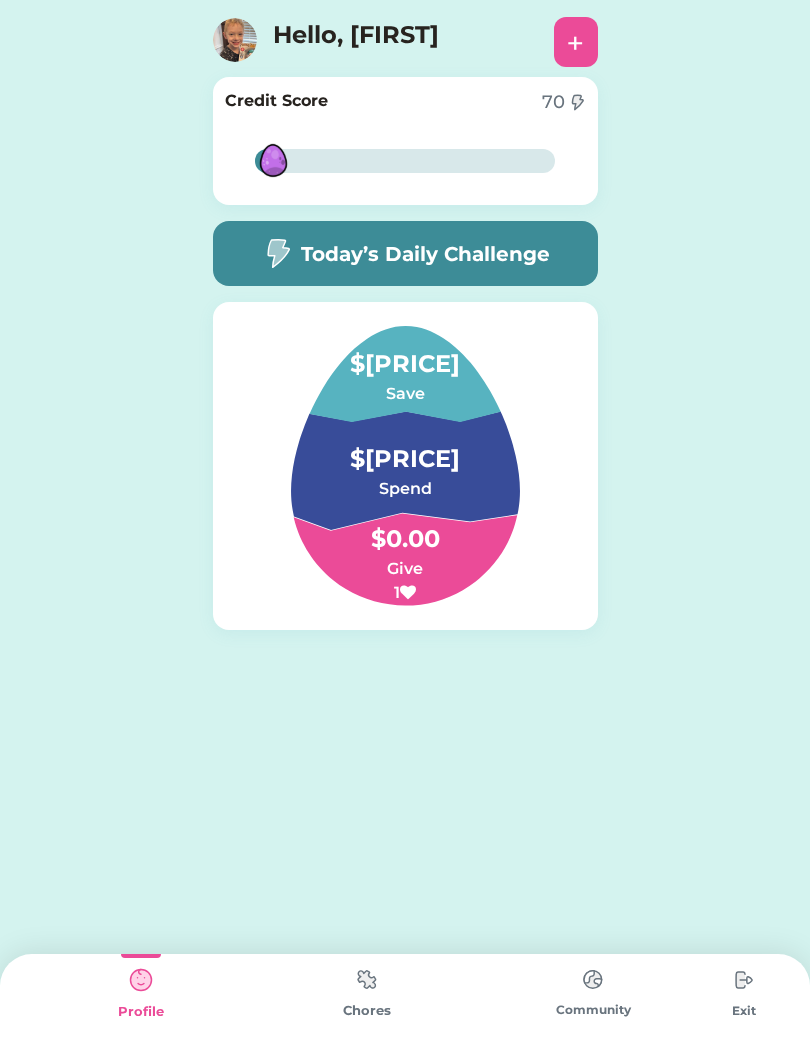 click on "Request Money Select Account [CREDIT UNION NAME] Save Give Spend Request Money
Enter Pin Forgot your pin?  Reset PIN Submit
Active Redeemed We use patented chore puzzles as a visual chore chart to help kids track tasks and see progress.  Learn More Leaderboard 2 [FIRST] [POINTS] 3 [FIRST] [POINTS] Achieve Saved Challenge All time This month 4 [FIRST] [POINTS] 5 [FIRST] [POINTS] 6 [LAST] [POINTS] 7  [FIRST] [POINTS] 8 [FIRST] [POINTS] 9 [FIRST] [POINTS] 10 [FIRST] [POINTS] 11 [FIRST] [POINTS] 12 [FIRST] [POINTS] 13 [FIRST] [POINTS] 14 [FIRST] [POINTS]
Continue" 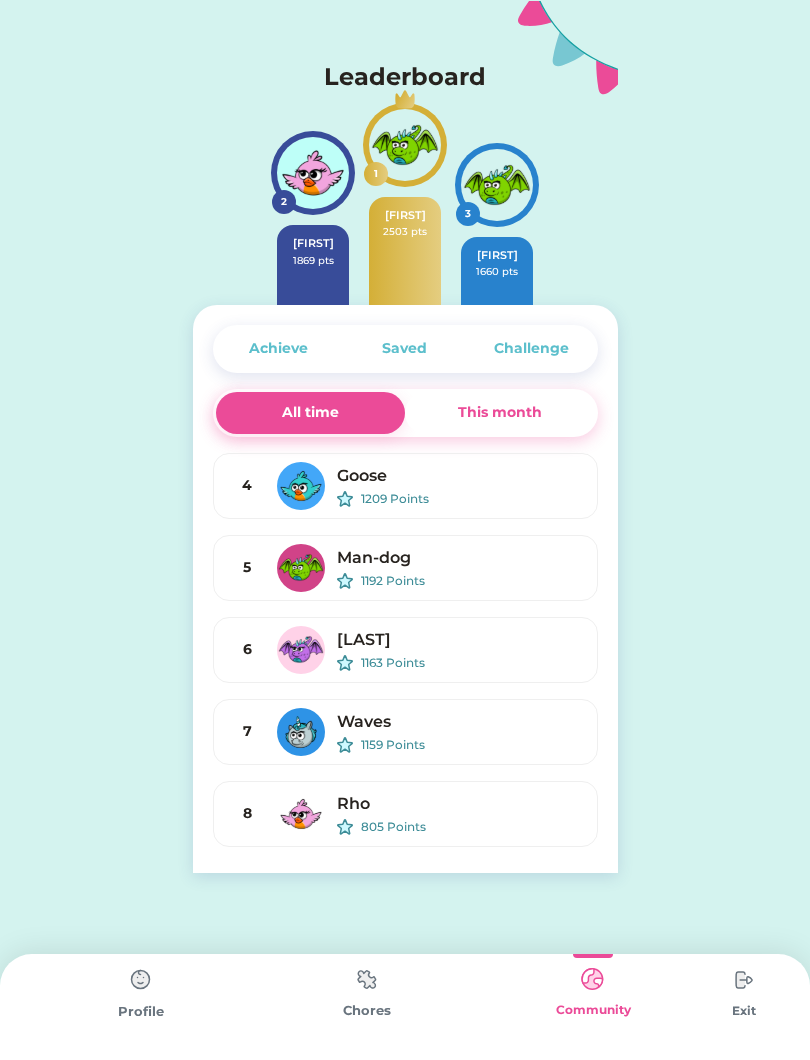 click on "This month" at bounding box center (500, 413) 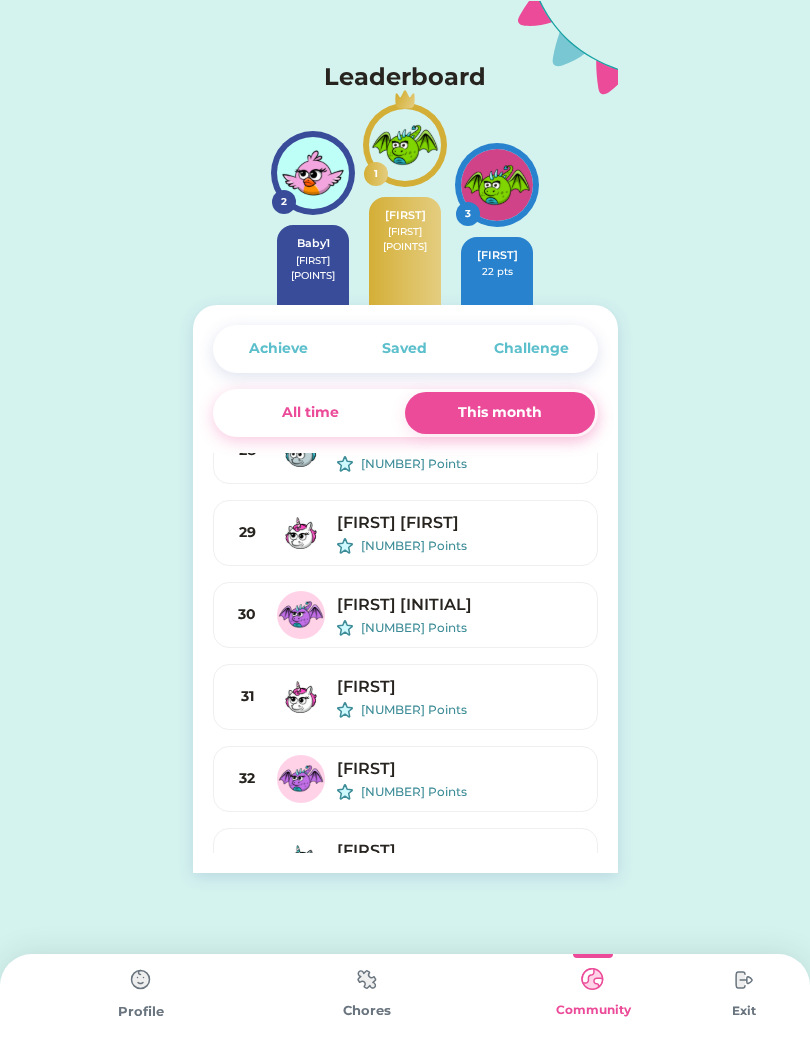 scroll, scrollTop: 2004, scrollLeft: 0, axis: vertical 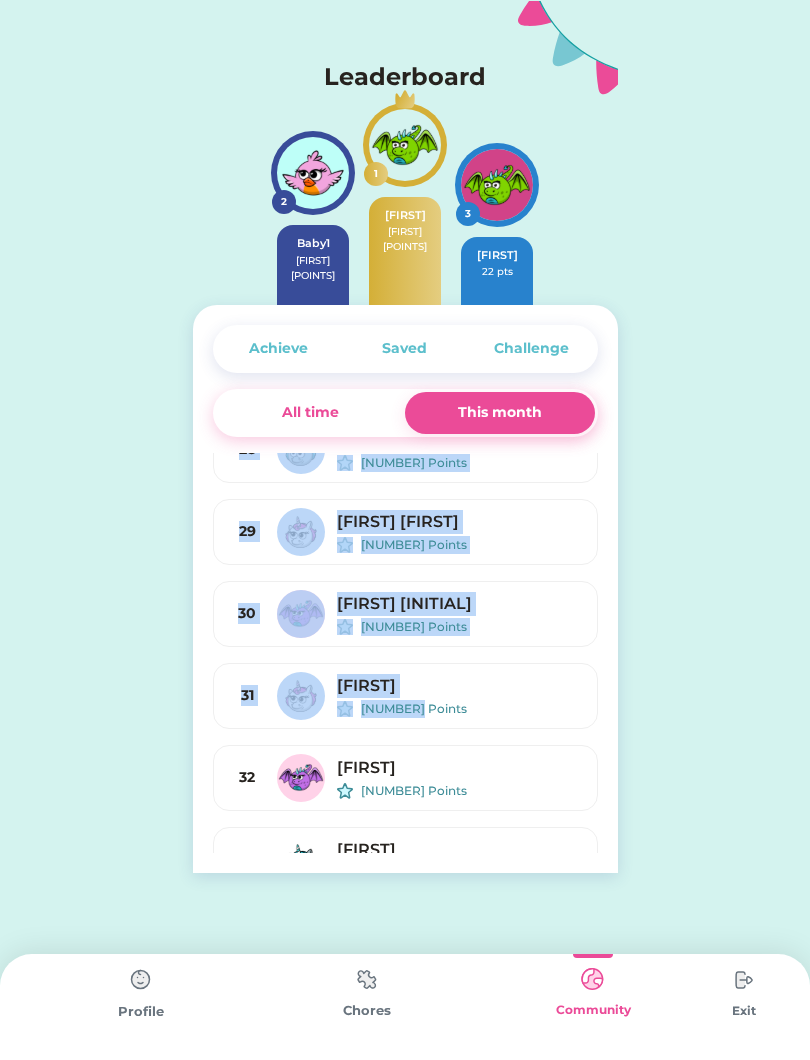 click on "Request Money Select Account Y-12 Credit Union Save Give Spend Request Money
Enter Pin Forgot your pin?  Reset PIN Submit
Active Redeemed We use patented chore puzzles as a visual chore chart to help kids track tasks and see progress.  Learn More Leaderboard 2 [FIRST] 34 pts 1 [FIRST] 34 pts 3 [FIRST] 22 pts Achieve Saved Challenge All time This month 4 [FIRST]  16 Points 5 [FIRST] 10 Points 6 [FIRST] 10 Points 7 [FIRST] 9 Points 8 [FIRST] 8 Points 9 [FIRST] 7 Points 10 [FIRST] 7 Points 11 [FIRST] 6 Points 12 [FIRST] 6 Points 13 [FIRST] 5 Points 14 [FIRST] 5 Points 15 [FIRST] 3 Points 16 [FIRST] 3 Points 17 [FIRST] 3 Points 18 [FIRST] 3 Points 19 [FIRST]  3 Points 20 [FIRST]  3 Points 21 [FIRST]  3 Points 22 [FIRST] 3 Points 23 [FIRST] 3 Points 24 [FIRST] 3 Points 25 [FIRST] 3 Points 26 [FIRST] 3 Points 27 [FIRST] 3 Points 28 [FIRST] 3 Points 29 [FIRST] 3 Points 30 [FIRST] 3 Points 31 [FIRST] 3 Points 32 [FIRST] 3 Points 33 [FIRST] 3 Points 34 [FIRST] 3 Points 35 [FIRST] 3 Points 36 [FIRST]  3 Points" 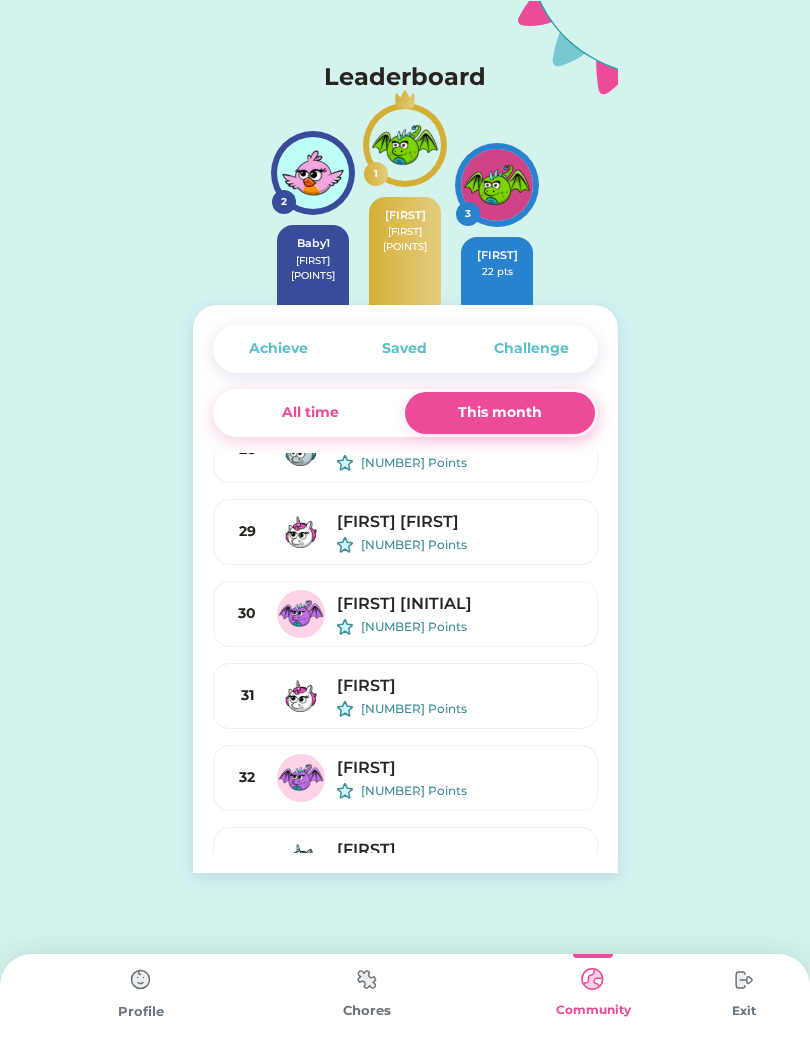 click on "Request Money Select Account Y-12 Credit Union Save Give Spend Request Money
Enter Pin Forgot your pin?  Reset PIN Submit
Active Redeemed We use patented chore puzzles as a visual chore chart to help kids track tasks and see progress.  Learn More Leaderboard 2 [FIRST] 34 pts 1 [FIRST] 34 pts 3 [FIRST] 22 pts Achieve Saved Challenge All time This month 4 [FIRST]  16 Points 5 [FIRST] 10 Points 6 [FIRST] 10 Points 7 [FIRST] 9 Points 8 [FIRST] 8 Points 9 [FIRST] 7 Points 10 [FIRST] 7 Points 11 [FIRST] 6 Points 12 [FIRST] 6 Points 13 [FIRST] 5 Points 14 [FIRST] 5 Points 15 [FIRST] 3 Points 16 [FIRST] 3 Points 17 [FIRST] 3 Points 18 [FIRST] 3 Points 19 [FIRST]  3 Points 20 [FIRST]  3 Points 21 [FIRST]  3 Points 22 [FIRST] 3 Points 23 [FIRST] 3 Points 24 [FIRST] 3 Points 25 [FIRST] 3 Points 26 [FIRST] 3 Points 27 [FIRST] 3 Points 28 [FIRST] 3 Points 29 [FIRST] 3 Points 30 [FIRST] 3 Points 31 [FIRST] 3 Points 32 [FIRST] 3 Points 33 [FIRST] 3 Points 34 [FIRST] 3 Points 35 [FIRST] 3 Points 36 [FIRST]  3 Points" 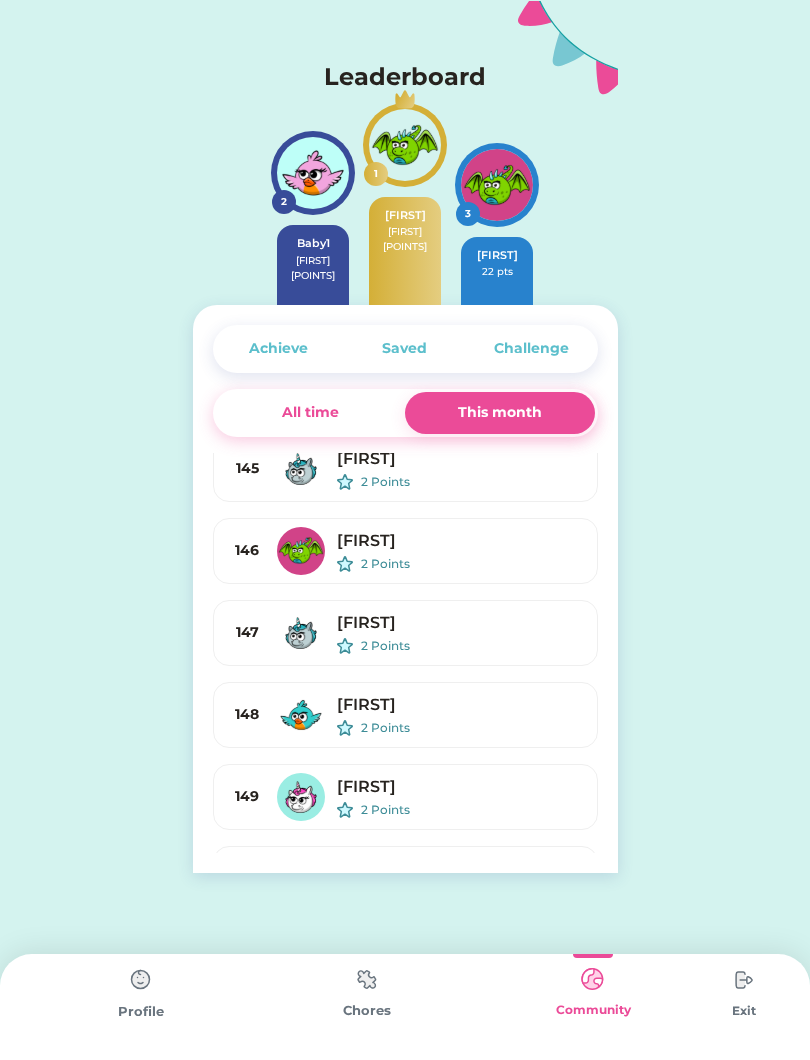 scroll, scrollTop: 11627, scrollLeft: 0, axis: vertical 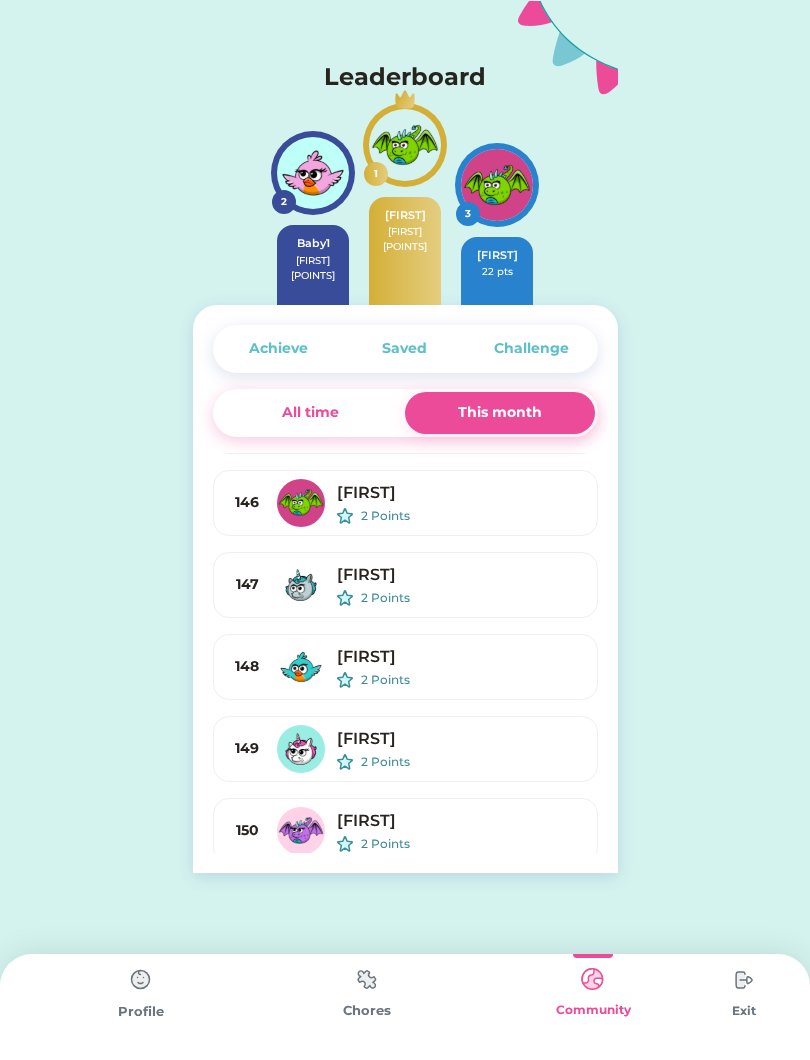 click on "Challenge" at bounding box center [531, 349] 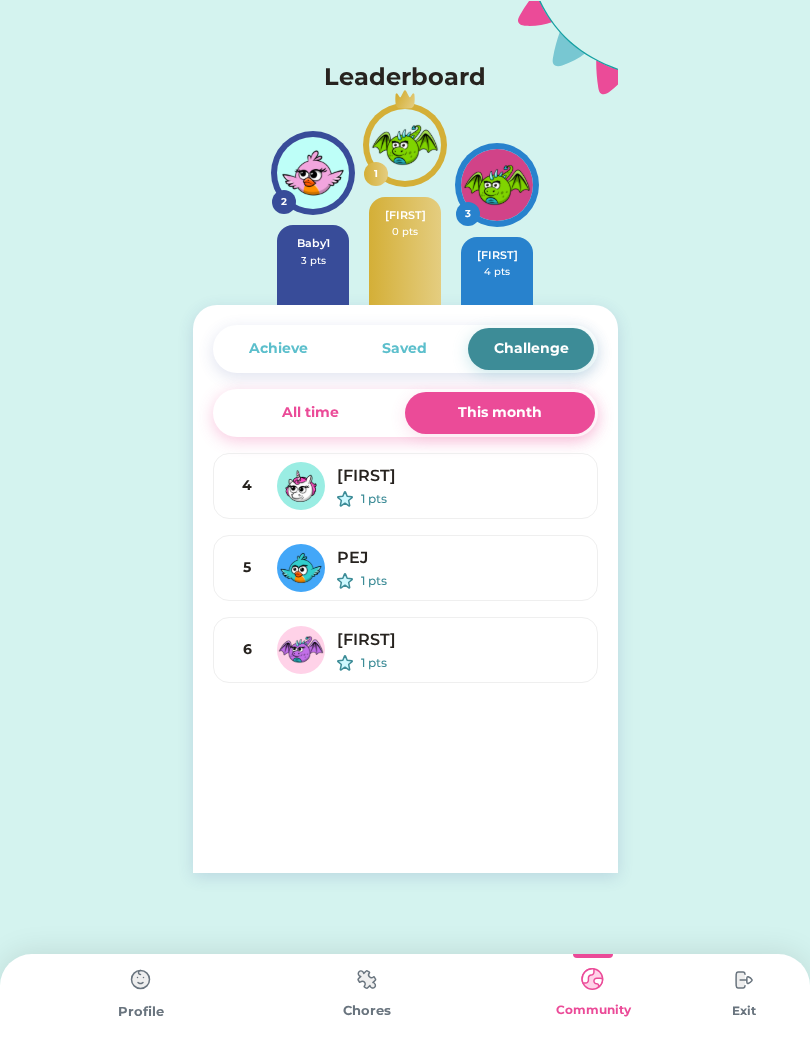scroll, scrollTop: 0, scrollLeft: 0, axis: both 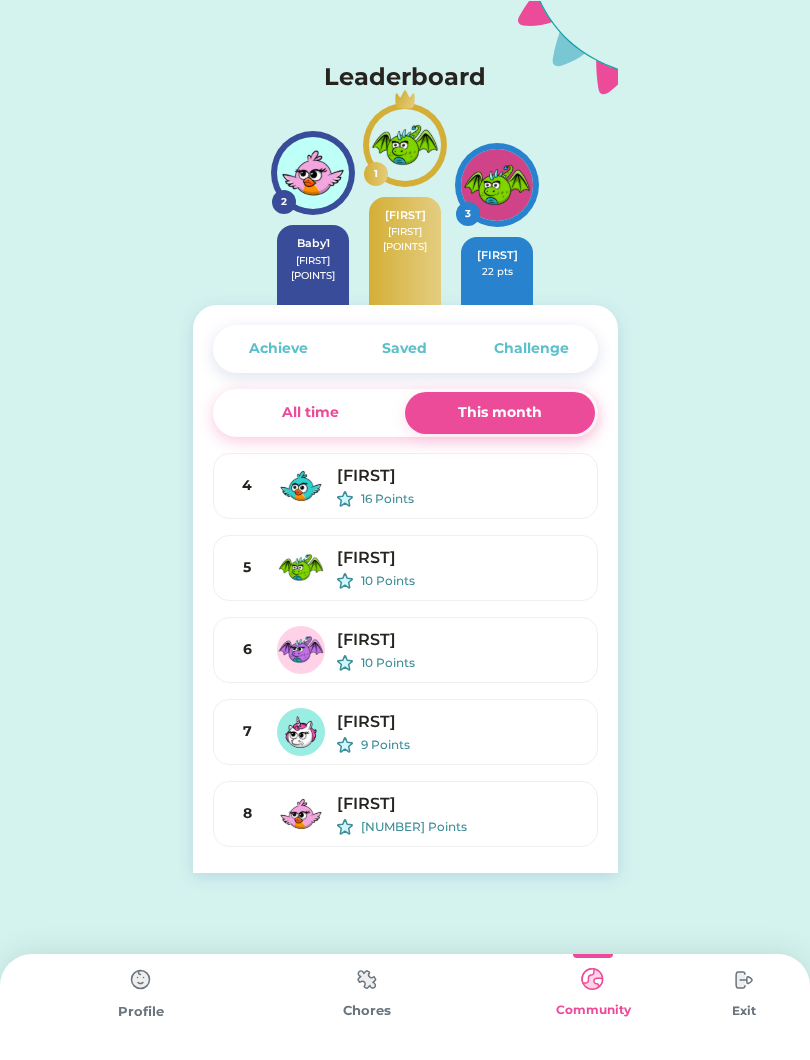 click on "Saved" at bounding box center (405, 349) 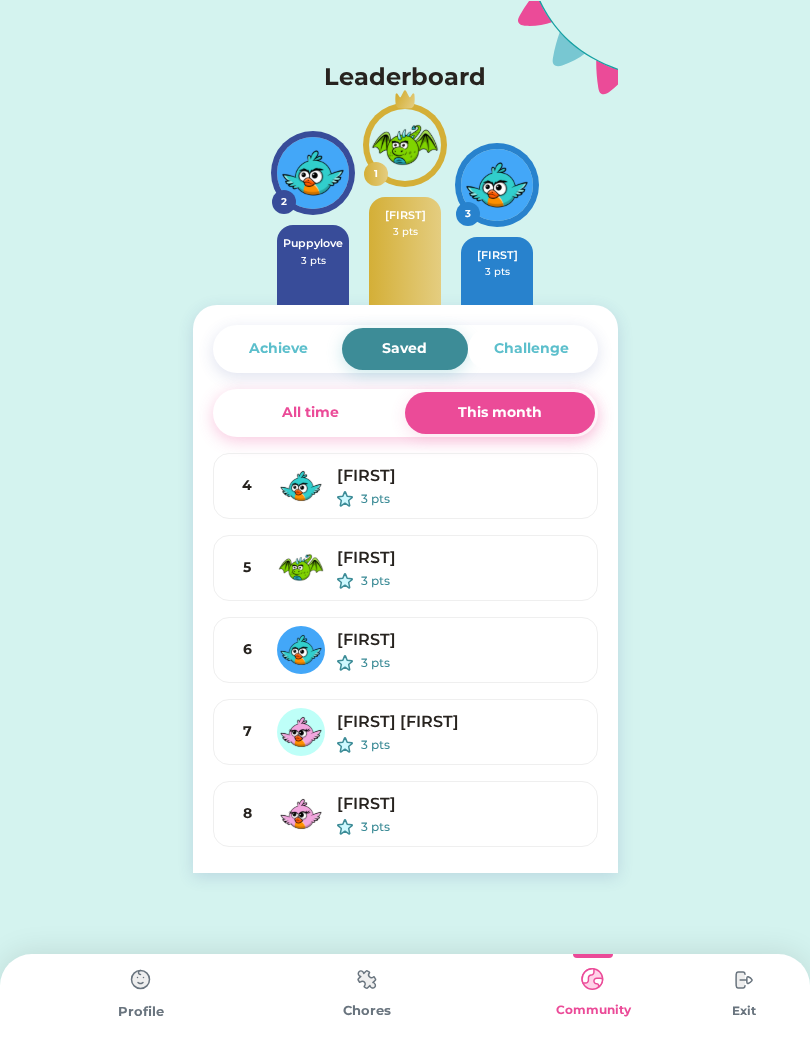 click on "Request Money Select Account Y-12 Credit Union Save Give Spend Request Money
Enter Pin Forgot your pin?  Reset PIN Submit
Active Redeemed We use patented chore puzzles as a visual chore chart to help kids track tasks and see progress.  Learn More Leaderboard 2 [FIRST] 3 pts 1 [FIRST] 3 pts 3 [FIRST] 3 pts Achieve Saved Challenge All time This month 4 [FIRST] 3 pts 5 [FIRST]  3 pts 6 [FIRST]  3 pts 7 [FIRST]  3 pts 8 [FIRST] 3 pts 9 [FIRST] 3 pts 10 [FIRST] 3 pts 11 [FIRST] 3 pts 12 [FIRST] 3 pts 13 [FIRST] 3 pts 14 [FIRST]  3 pts 15 [FIRST] [FIRST] 3 pts 16 [FIRST] [FIRST] 3 pts 17 [FIRST] 3 pts 18 [FIRST] 3 pts 19 [FIRST] 3 pts 20 [FIRST] 3 pts 21 [FIRST] 3 pts 22 [FIRST] 3 pts 23 [FIRST] 3 pts 24 [FIRST] 3 pts 25 [FIRST]  3 pts 26 [FIRST] 3 pts 27 [FIRST] 3 pts 28 [FIRST] [FIRST] 3 pts 29 [FIRST] 3 pts 30 [FIRST] 3 pts 31 [FIRST] 3 pts 32 [FIRST] 3 pts 33 [FIRST] 3 pts 34 [FIRST] 3 pts 35 [FIRST] 3 pts 36 [FIRST]  3 pts 37 [FIRST] 3 pts 38 [FIRST] 3 pts 39 [FIRST] 3 pts 40 [FIRST] 3 pts 41 [FIRST] 3 pts 42 [FIRST] [FIRST] 3 pts 43 44" 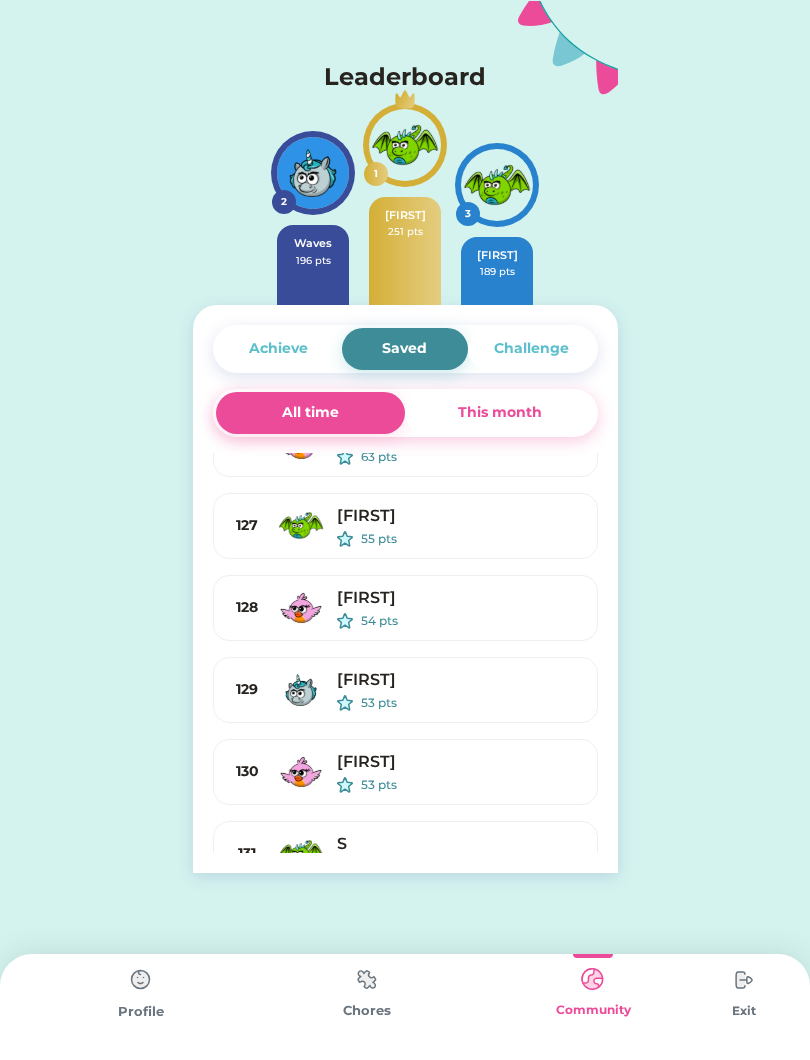 scroll, scrollTop: 10047, scrollLeft: 0, axis: vertical 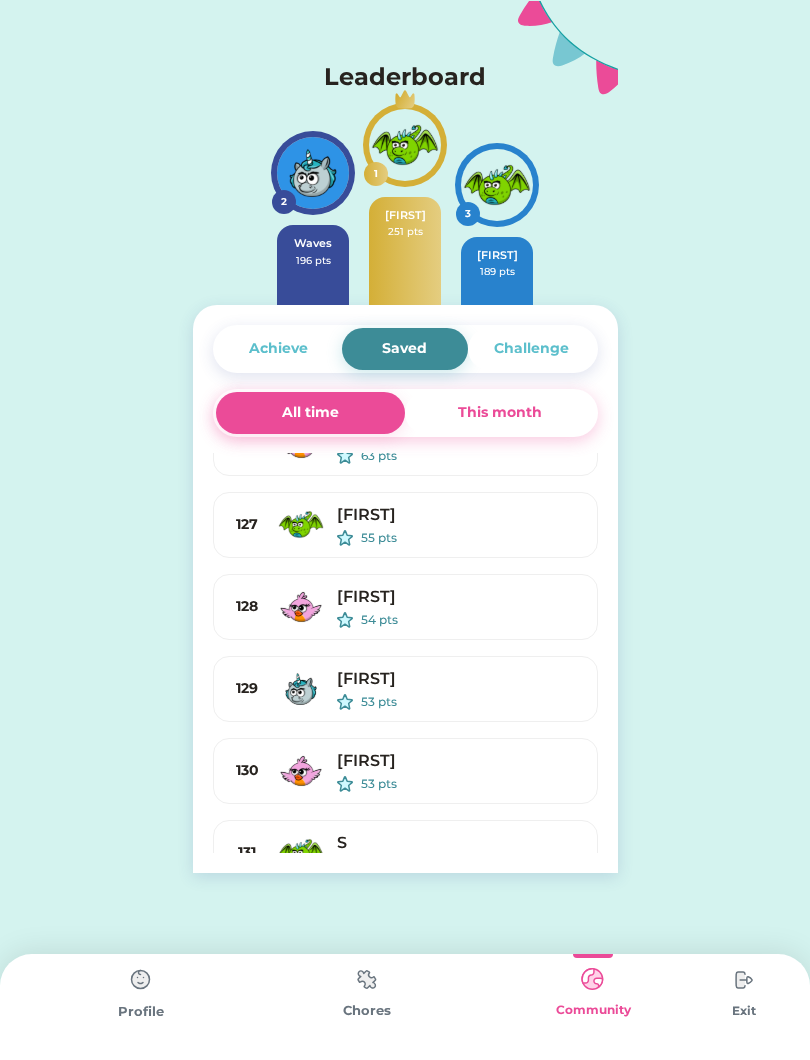 click on "This month" at bounding box center (500, 413) 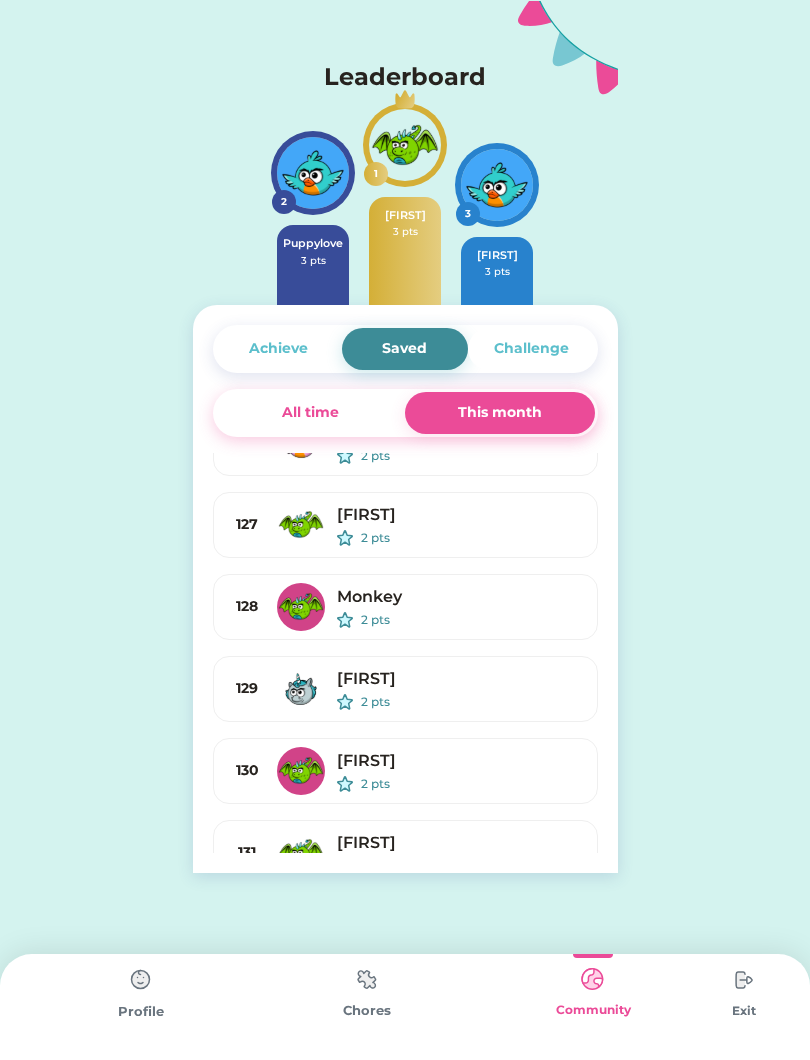 click at bounding box center (301, 607) 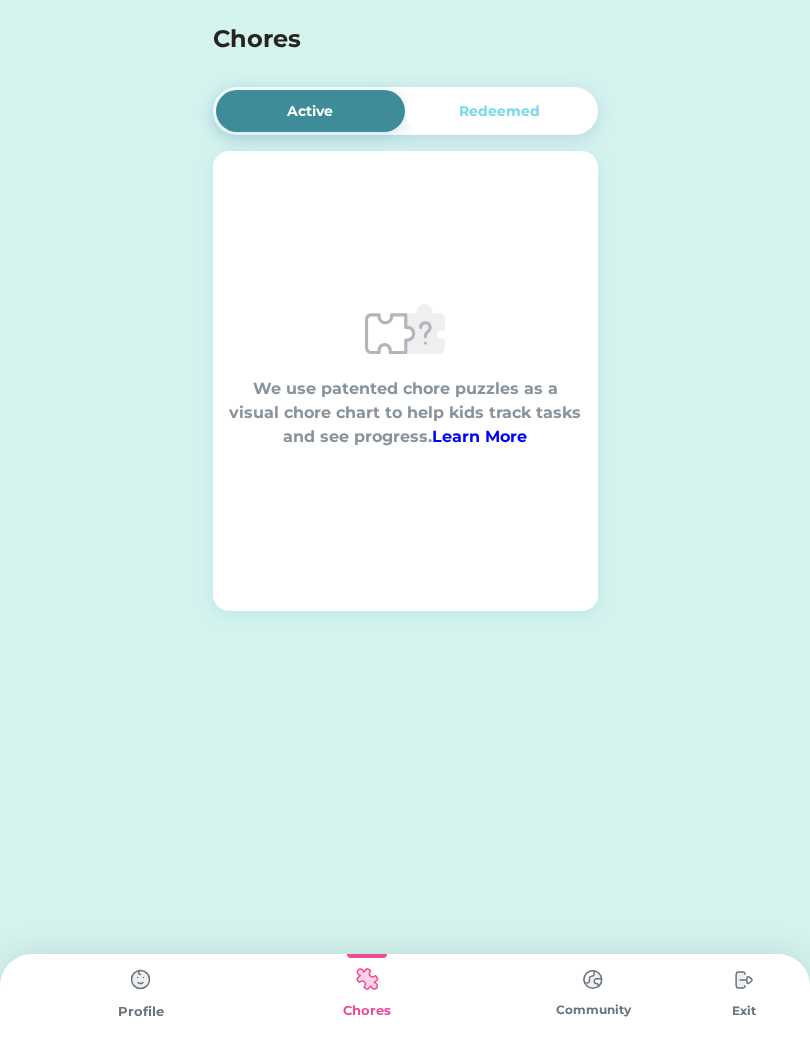 click at bounding box center [141, 980] 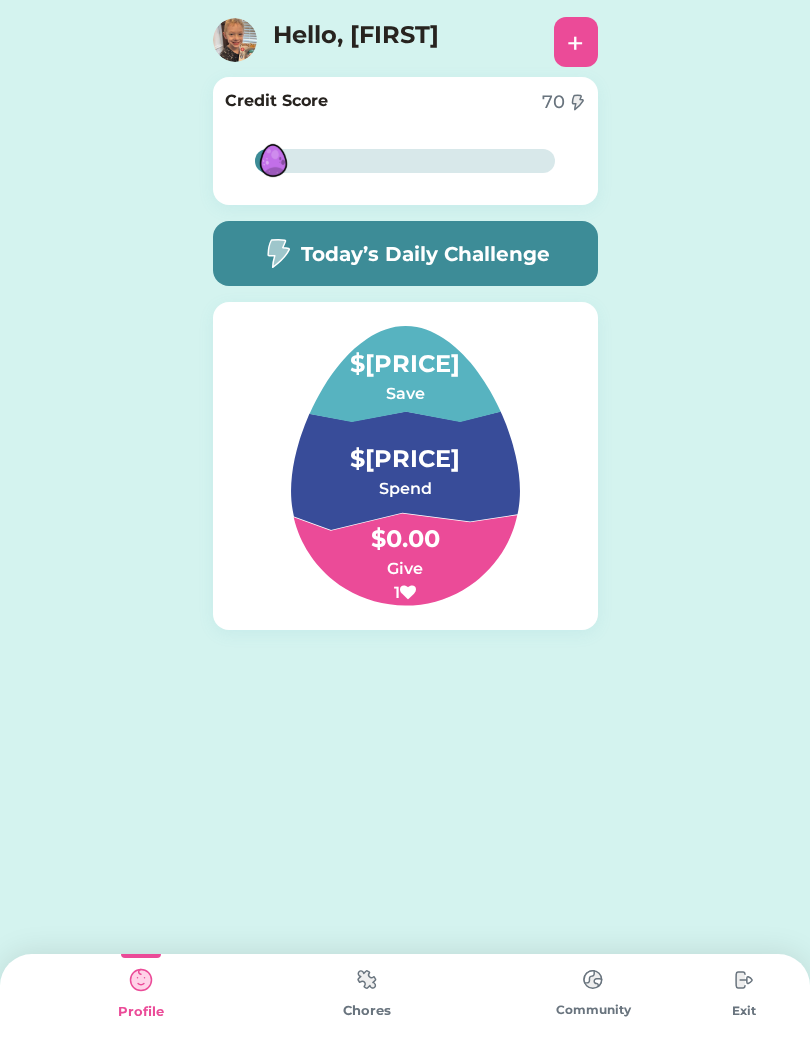 click on "Chores" at bounding box center (367, 1007) 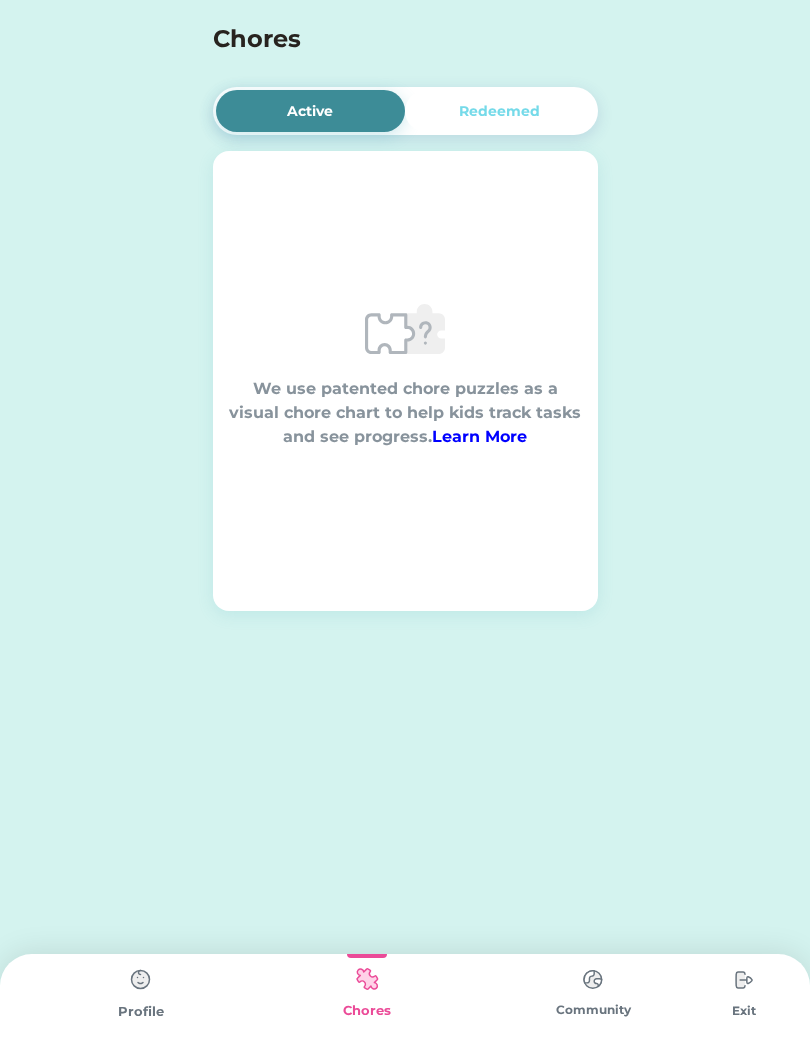 click at bounding box center (367, 979) 